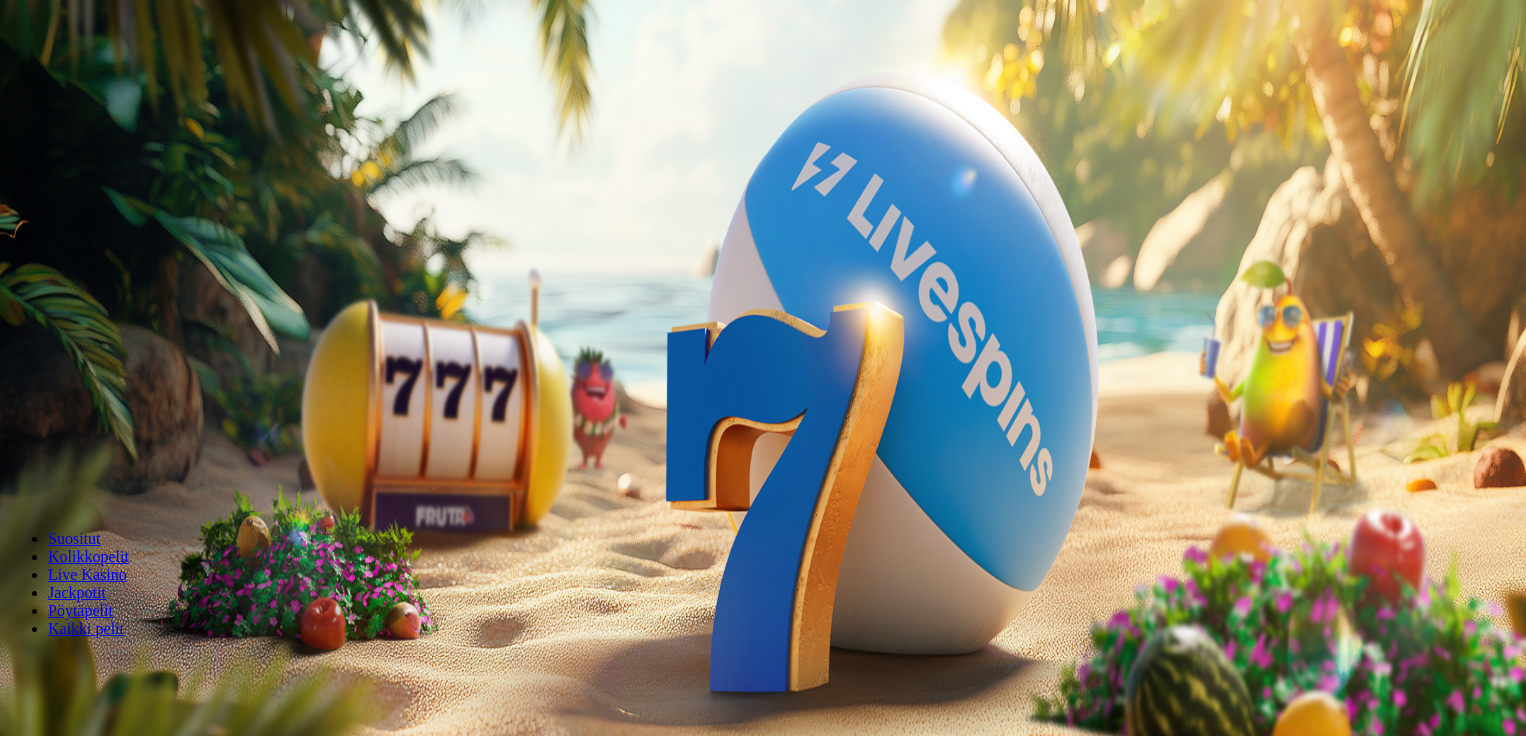 scroll, scrollTop: 0, scrollLeft: 0, axis: both 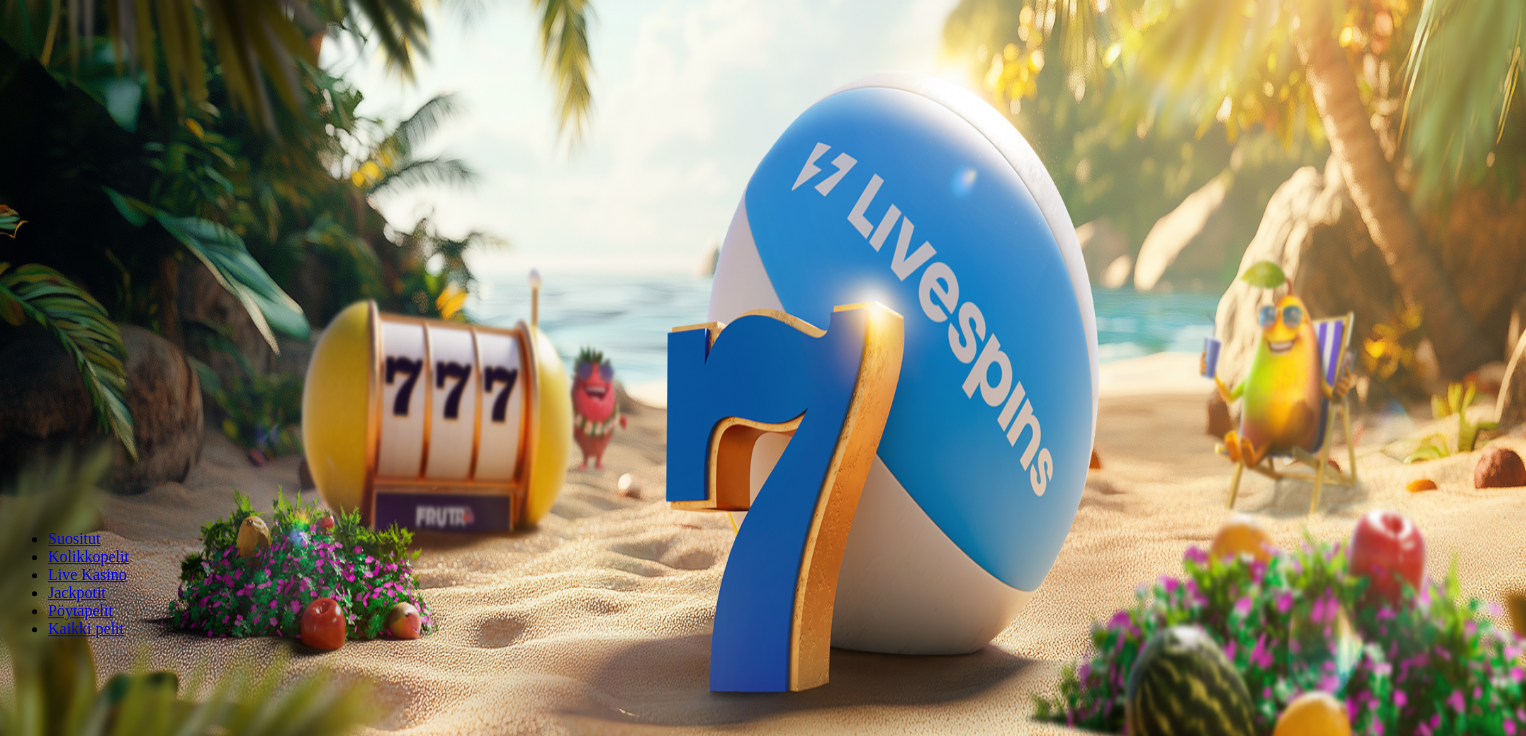 click on "***" at bounding box center [79, 429] 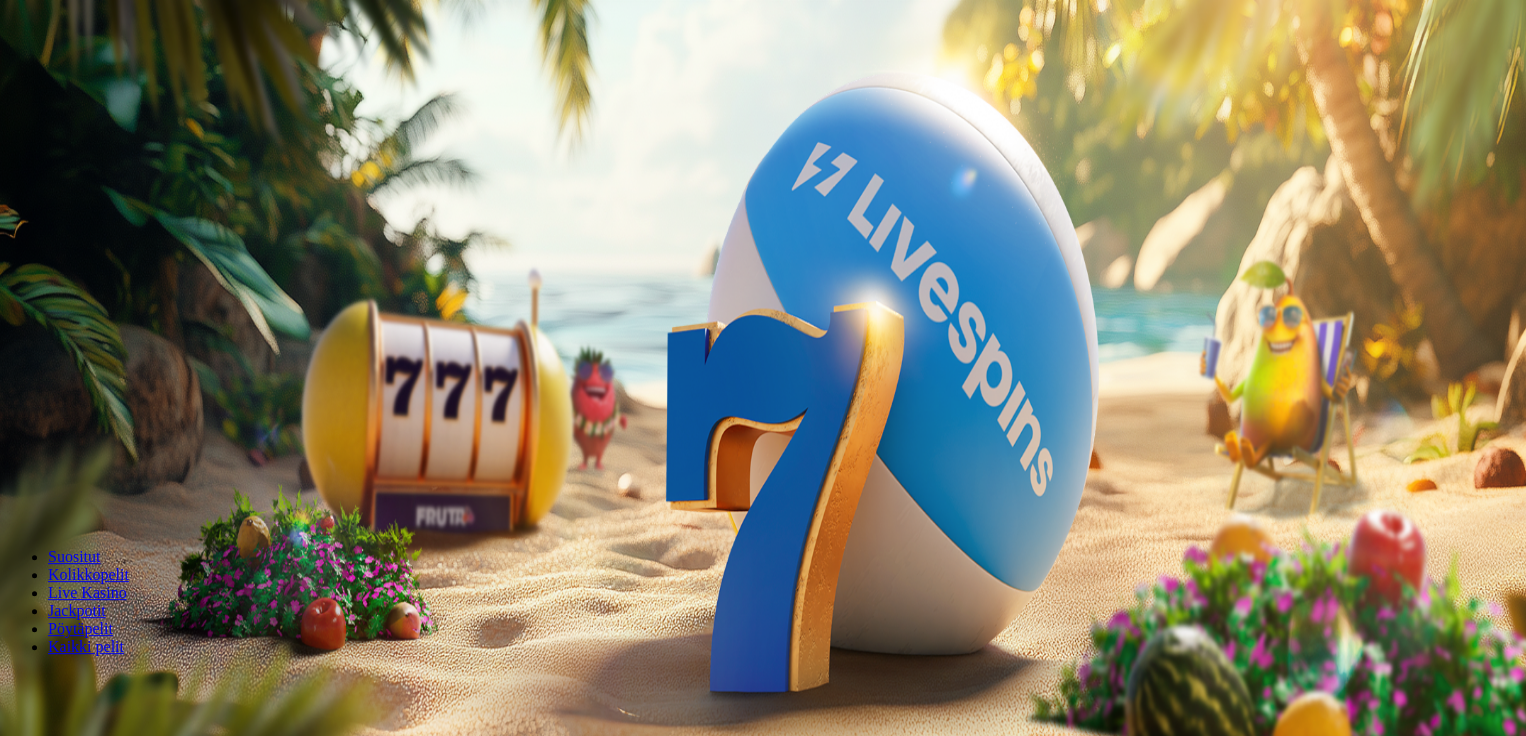 type on "*" 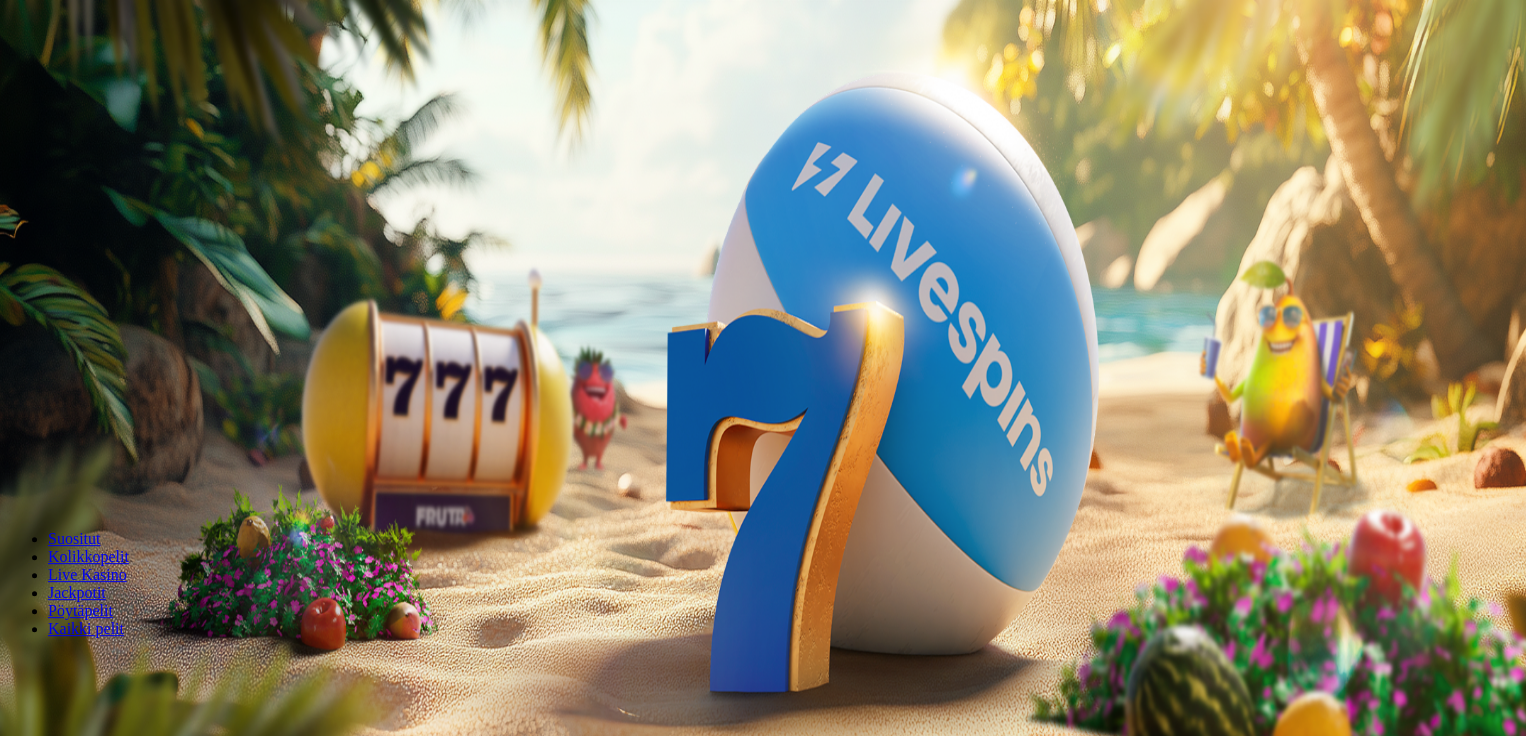 type on "**" 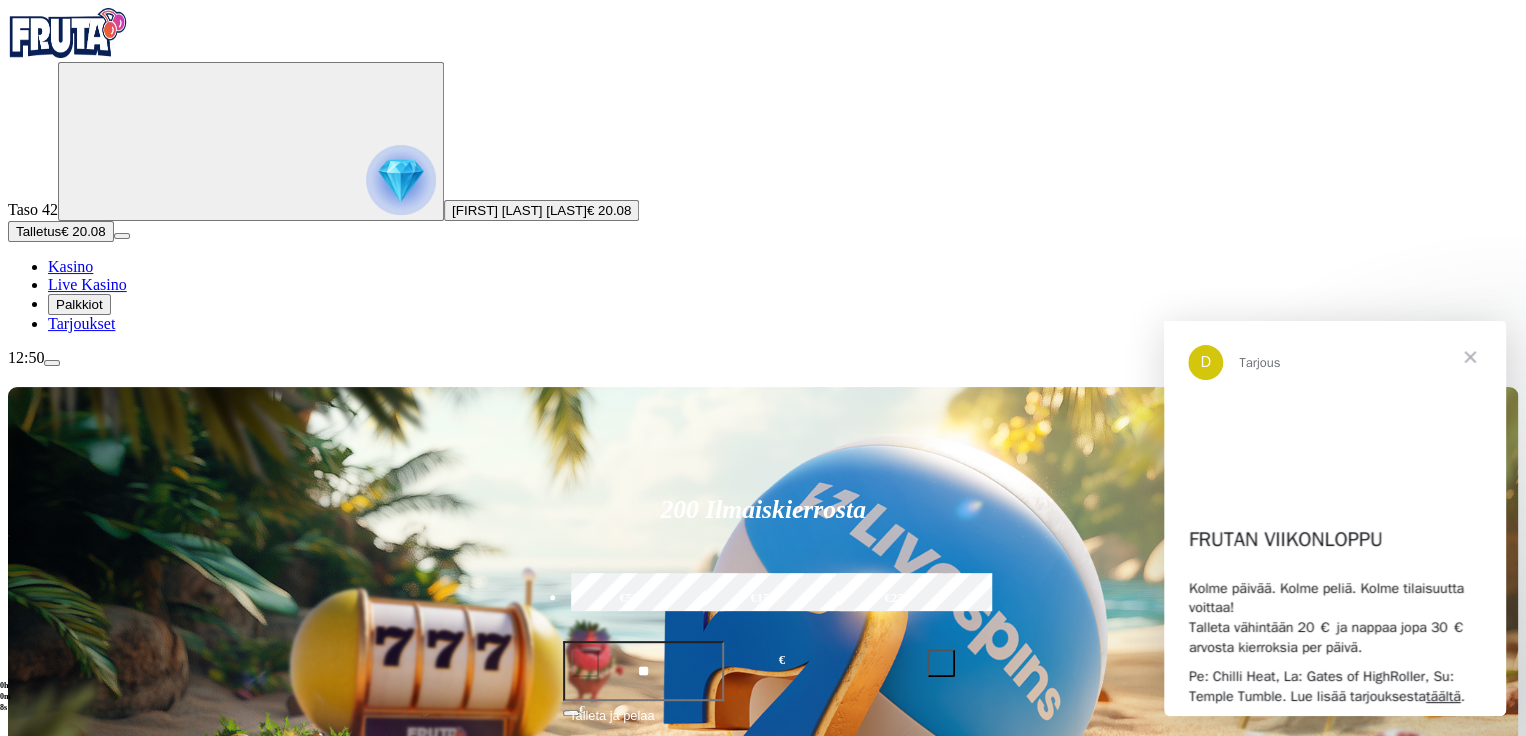 scroll, scrollTop: 0, scrollLeft: 0, axis: both 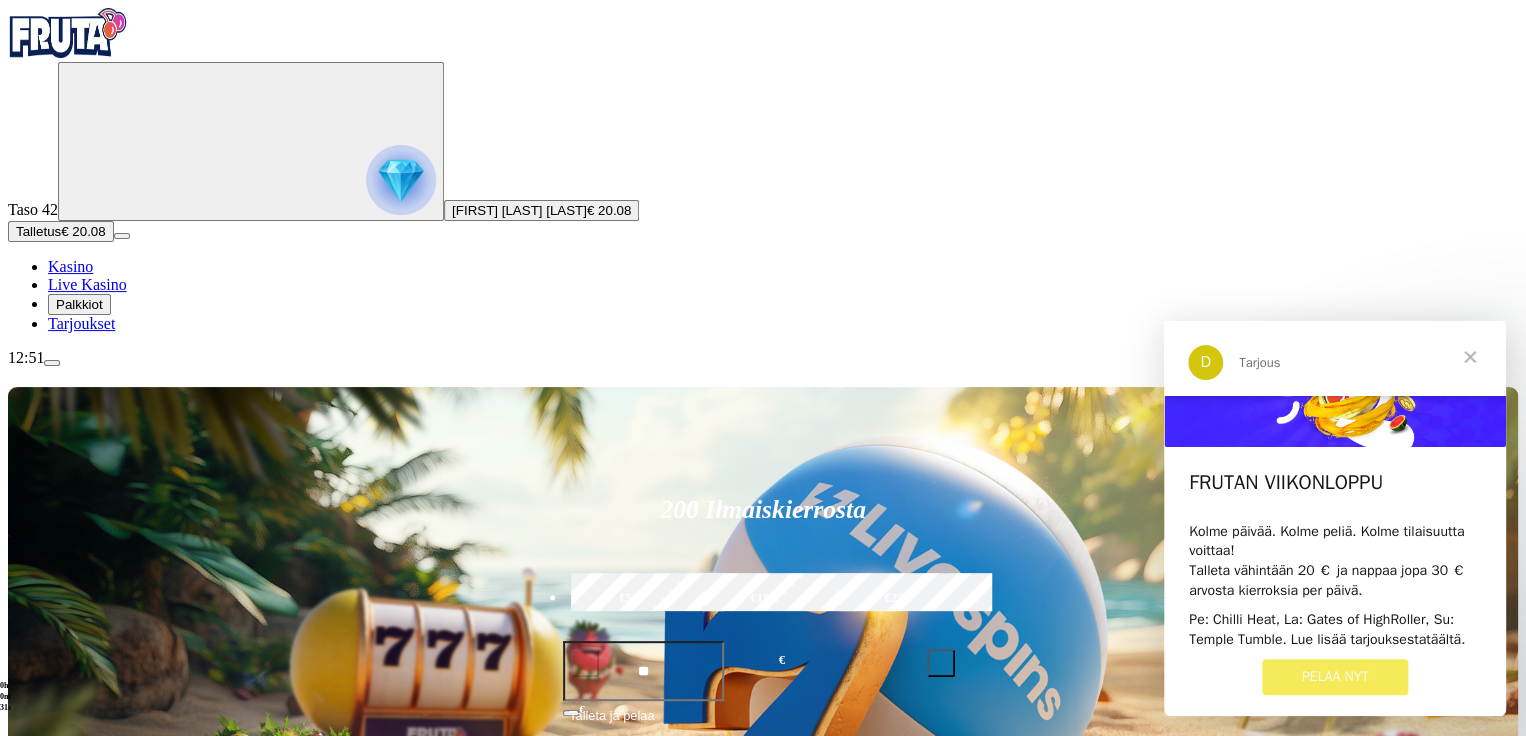click on "täältä" at bounding box center [1443, 639] 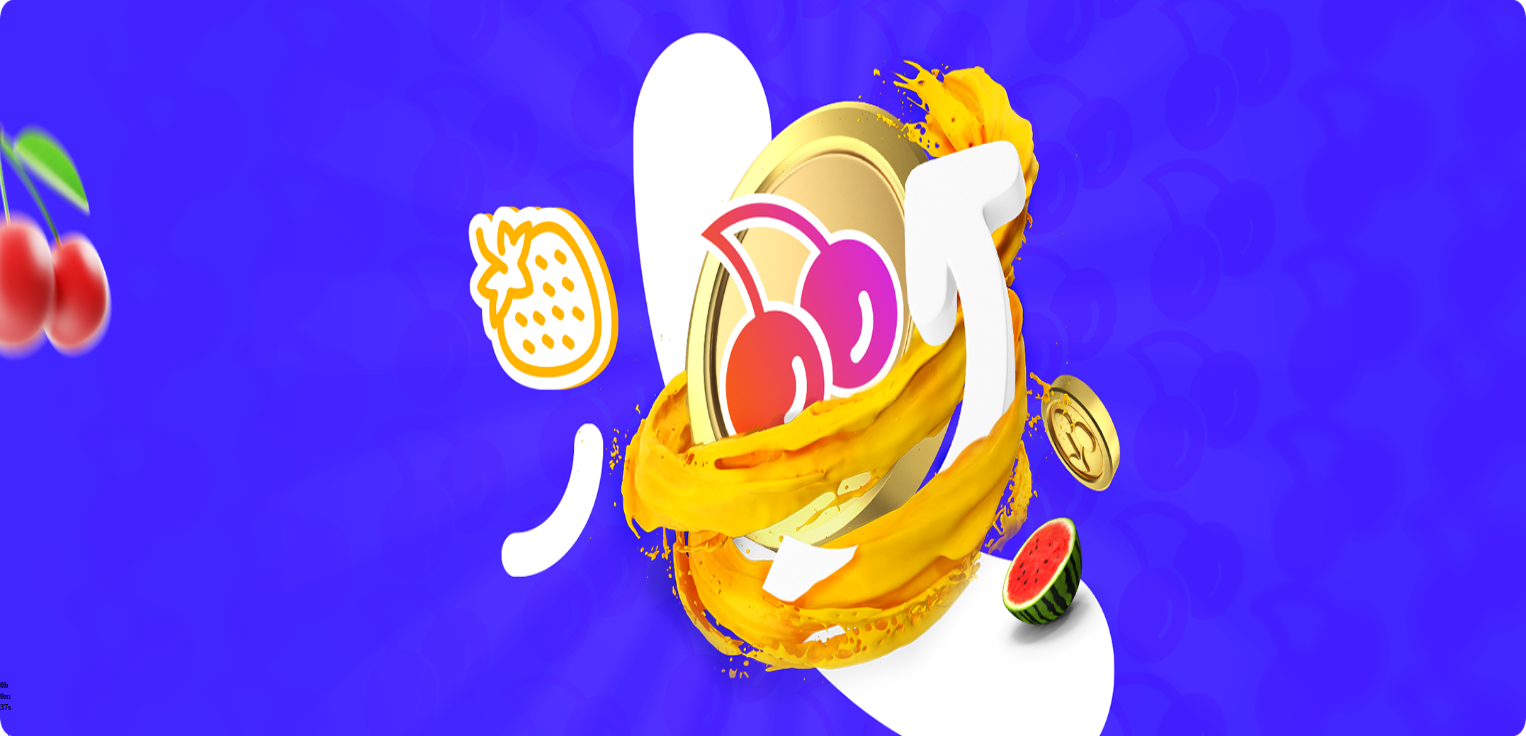 scroll, scrollTop: 0, scrollLeft: 0, axis: both 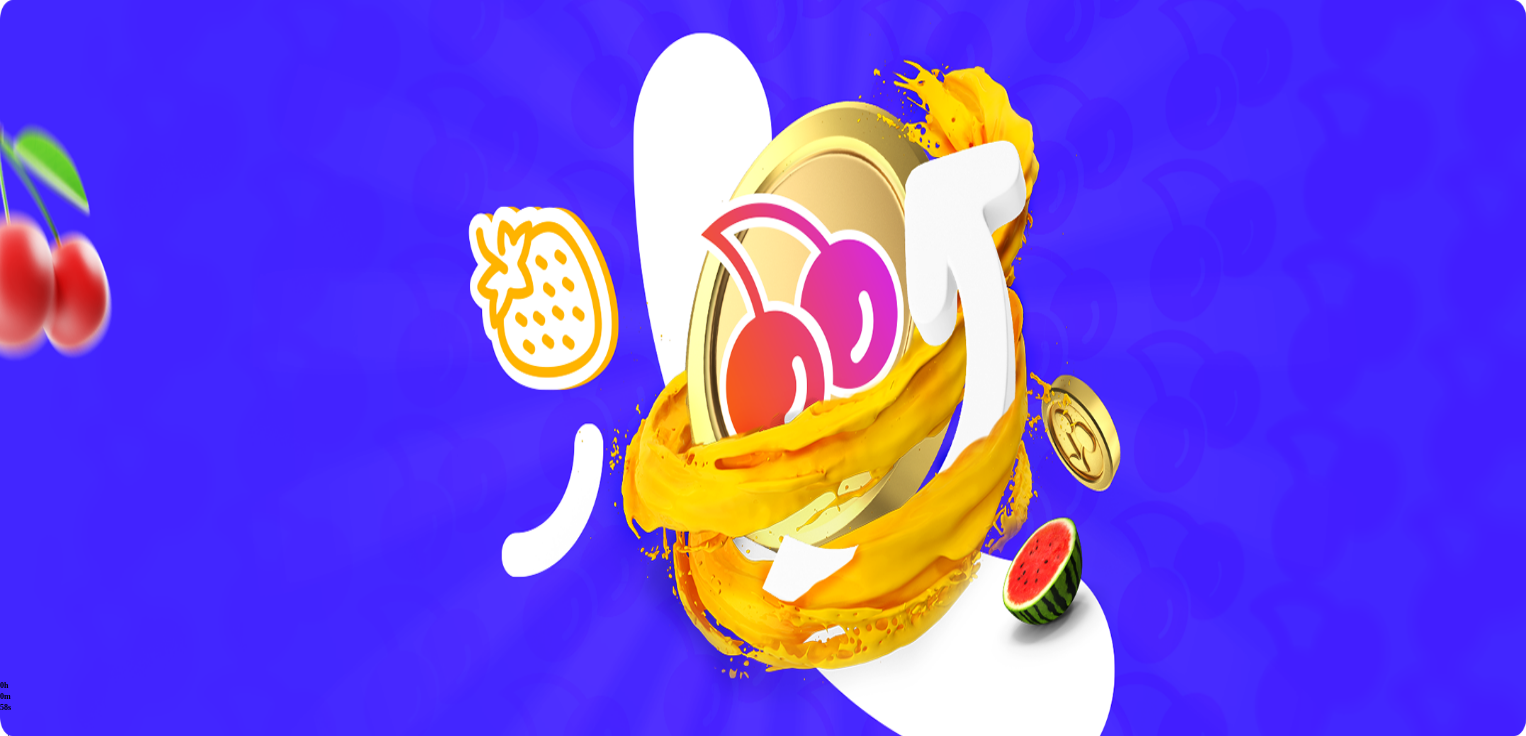 click on "Kasino" at bounding box center (70, 266) 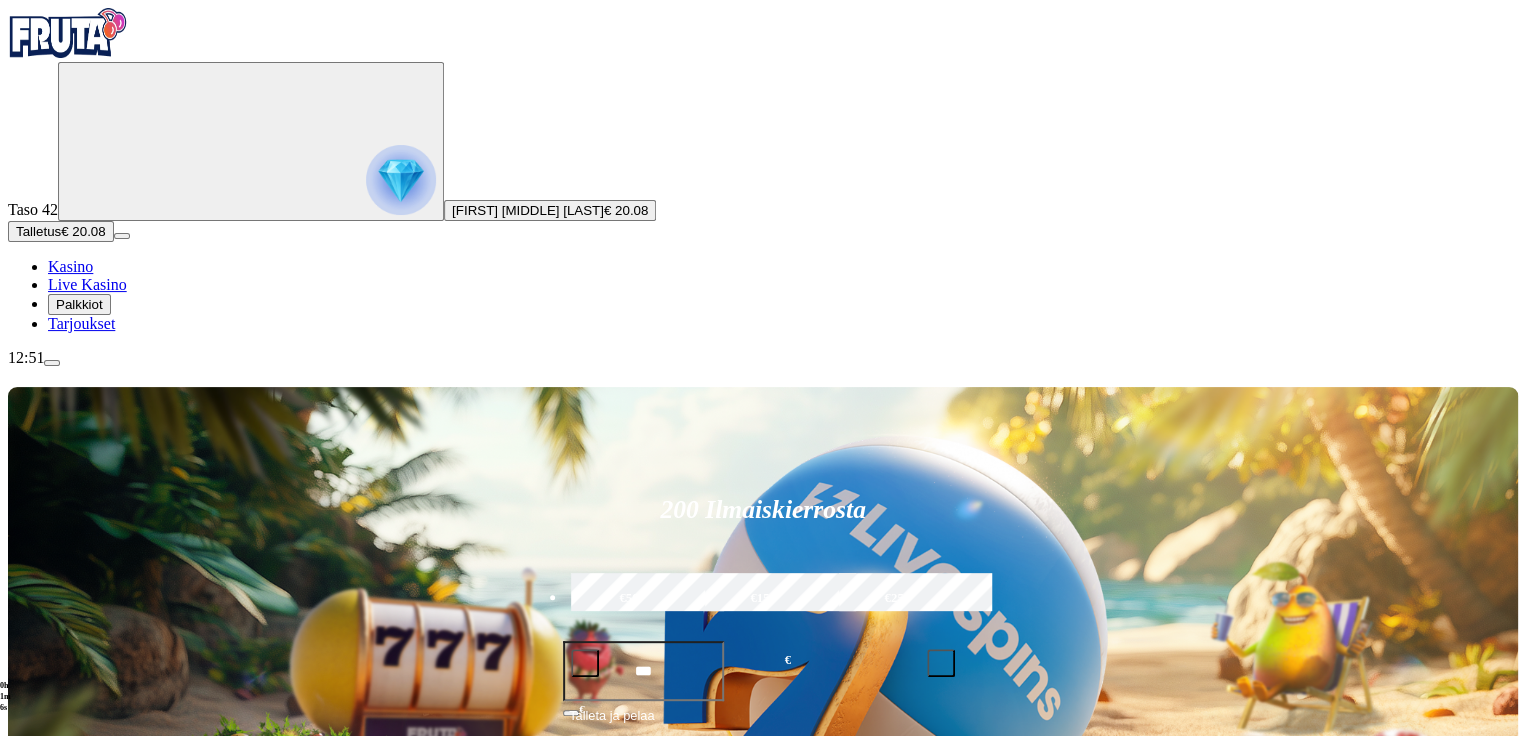 click at bounding box center [32, 1152] 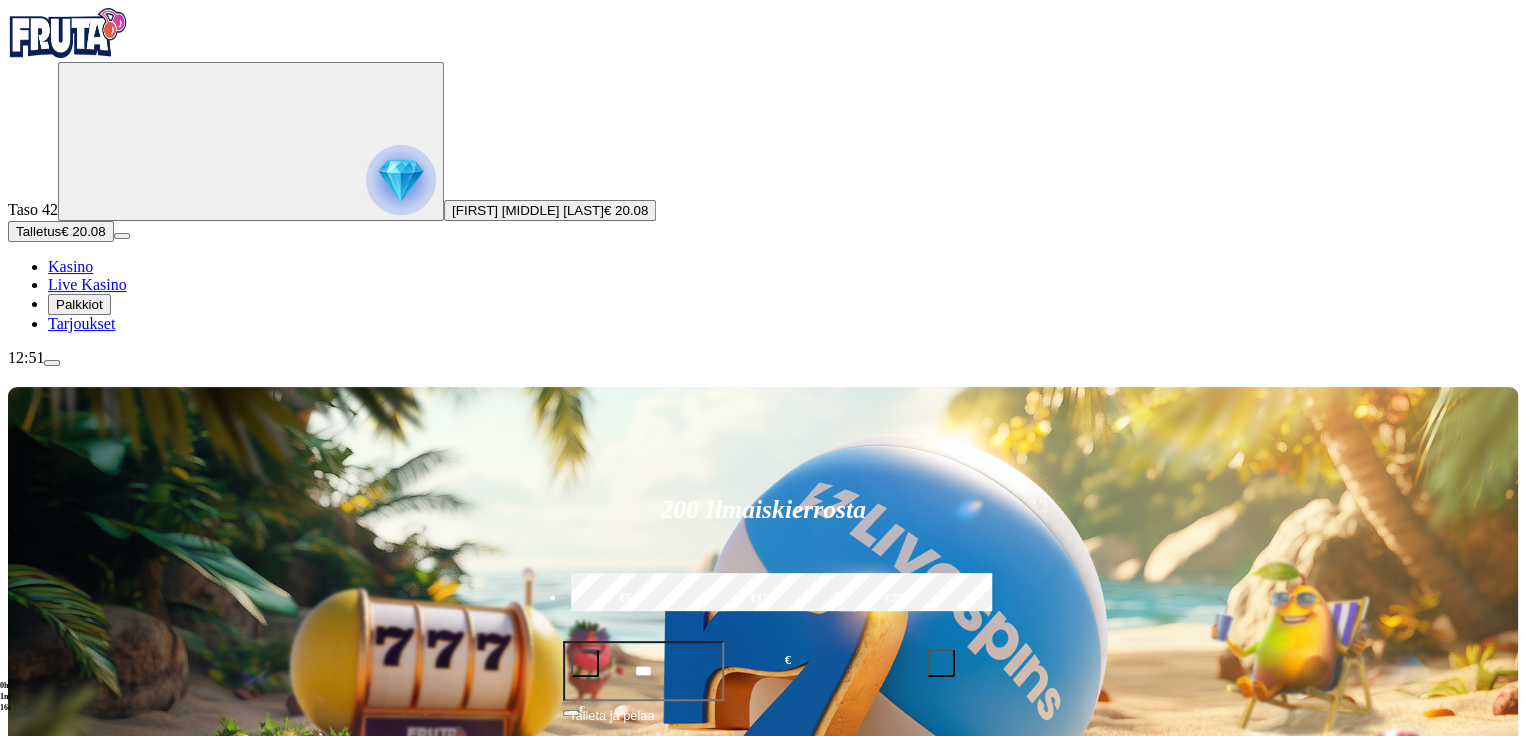 click at bounding box center (16, 1152) 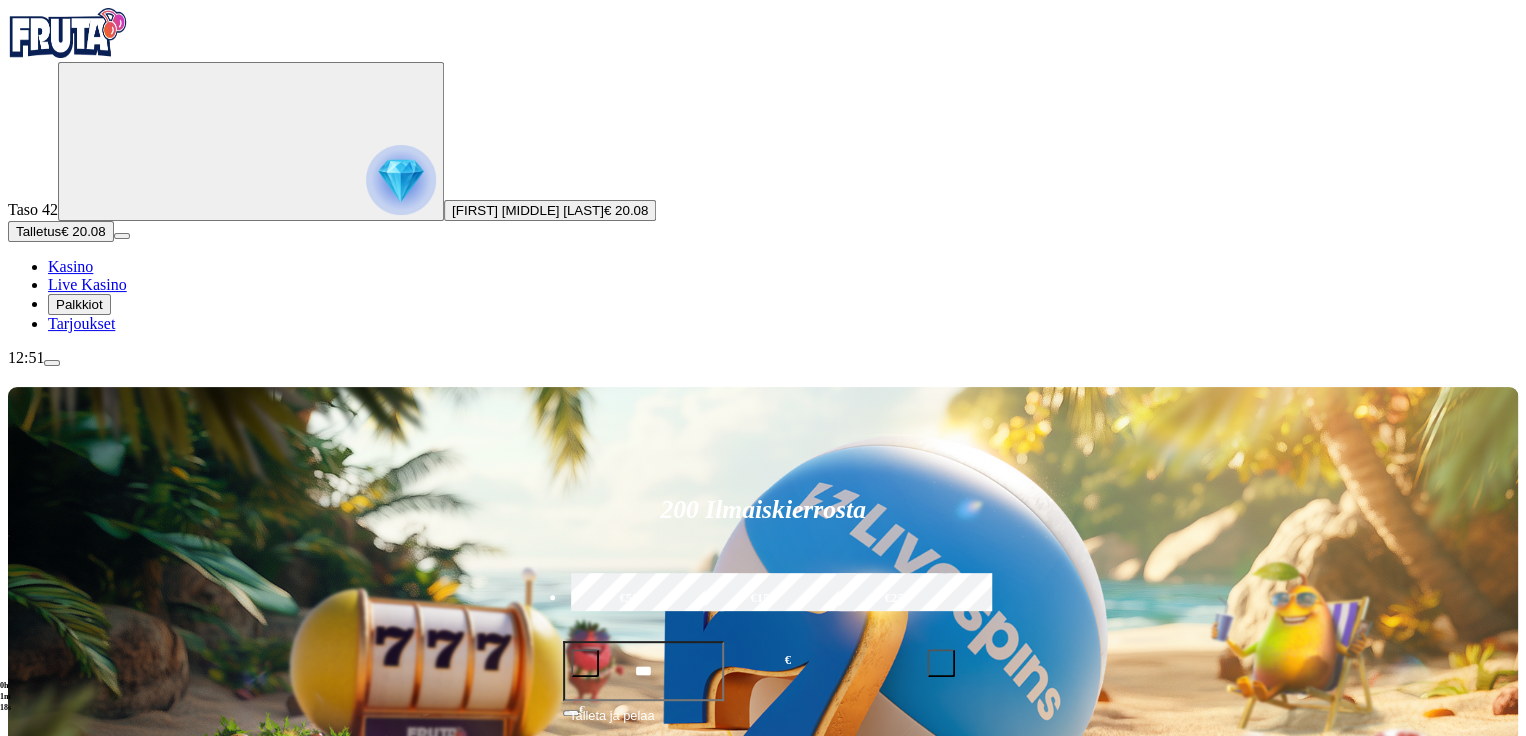 click on "Pelaa nyt" at bounding box center [78, 1293] 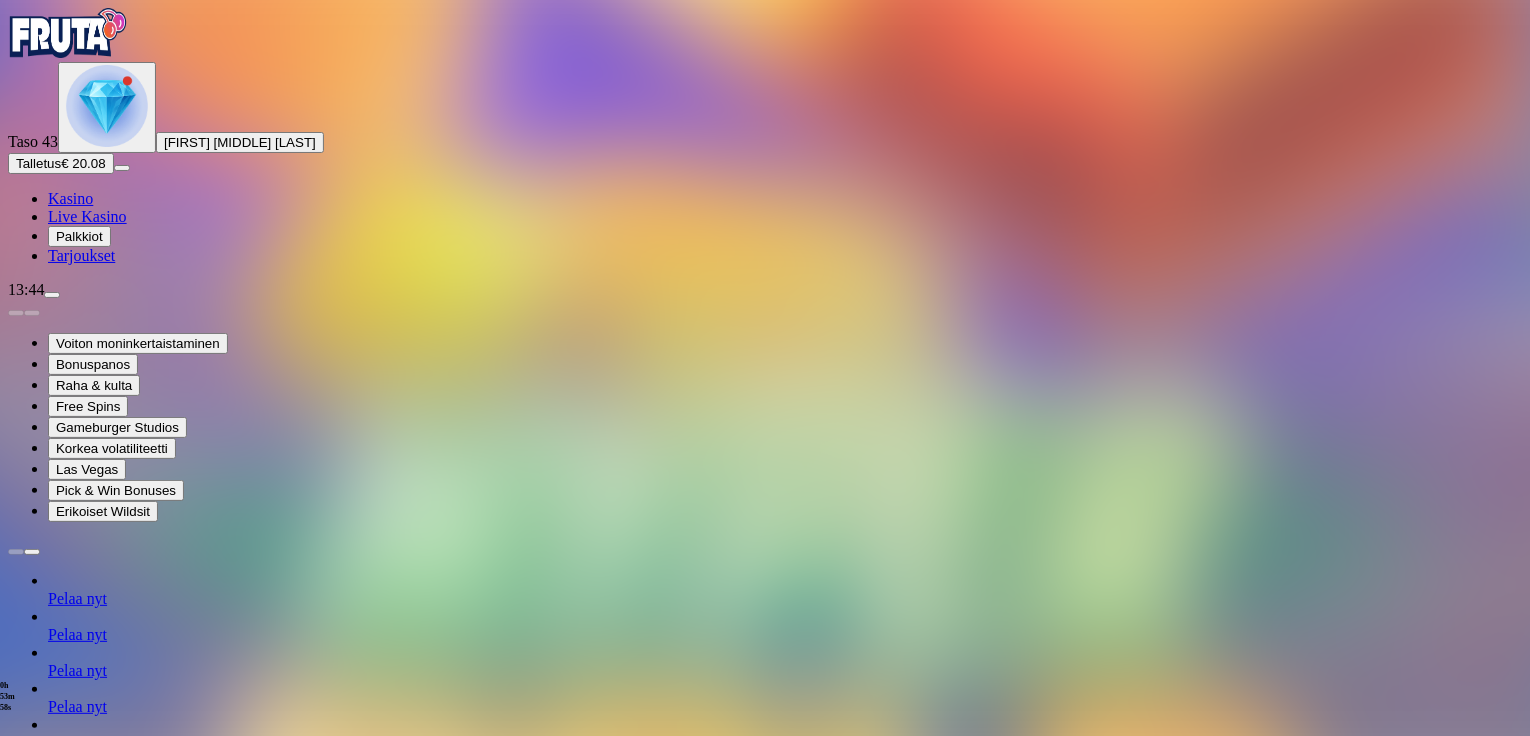 click at bounding box center (765, 1228) 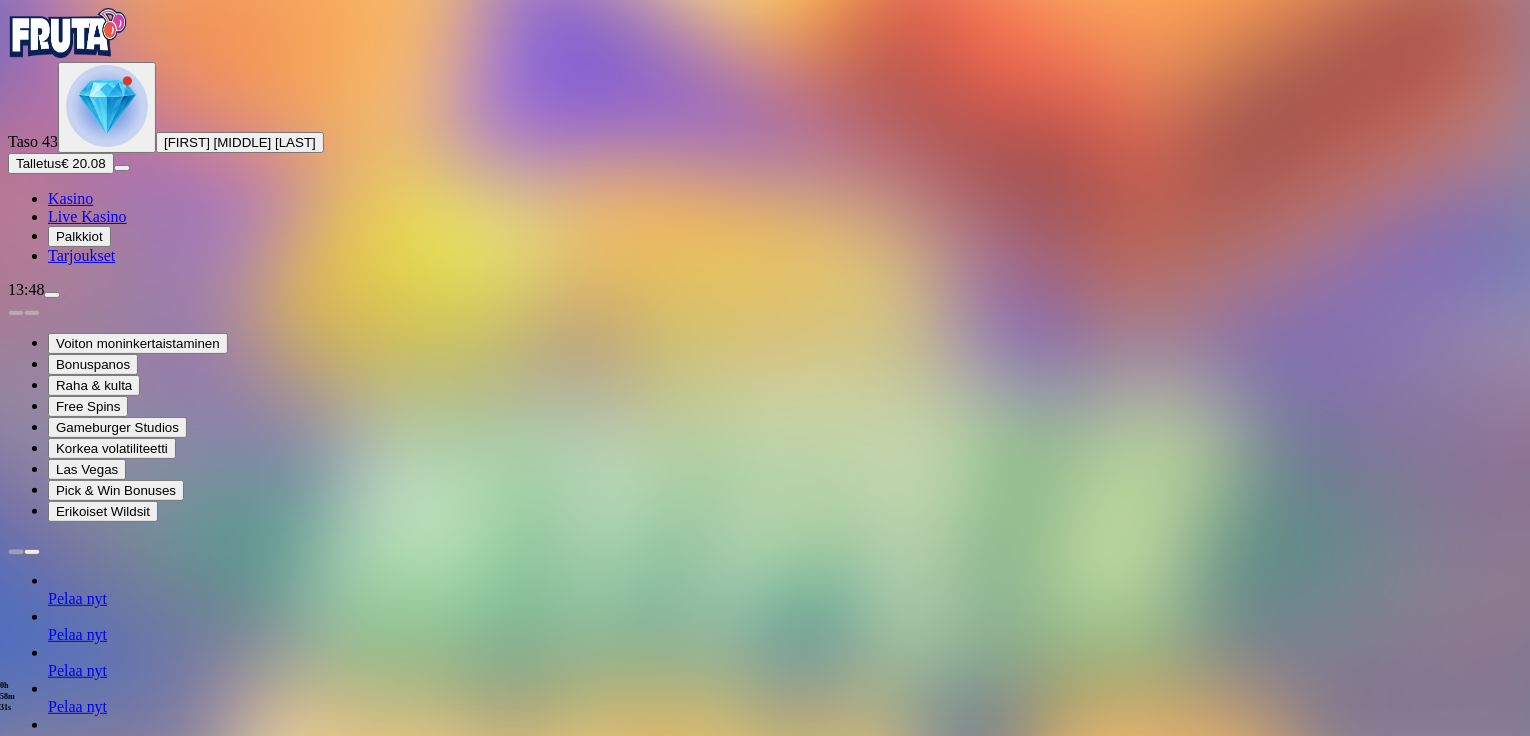 click on "Pelaa nyt" at bounding box center (77, 814) 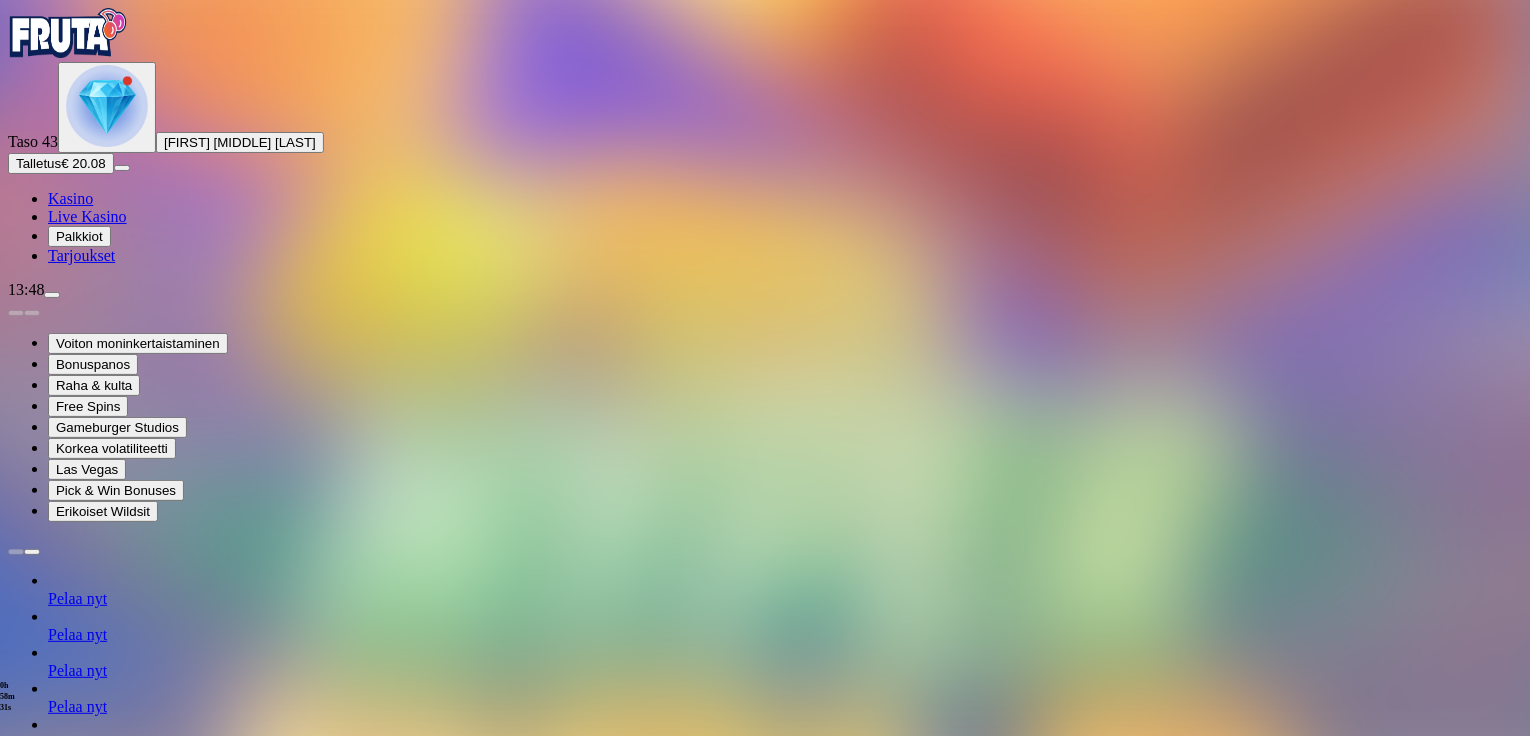 click on "Pelaa nyt" at bounding box center [77, 814] 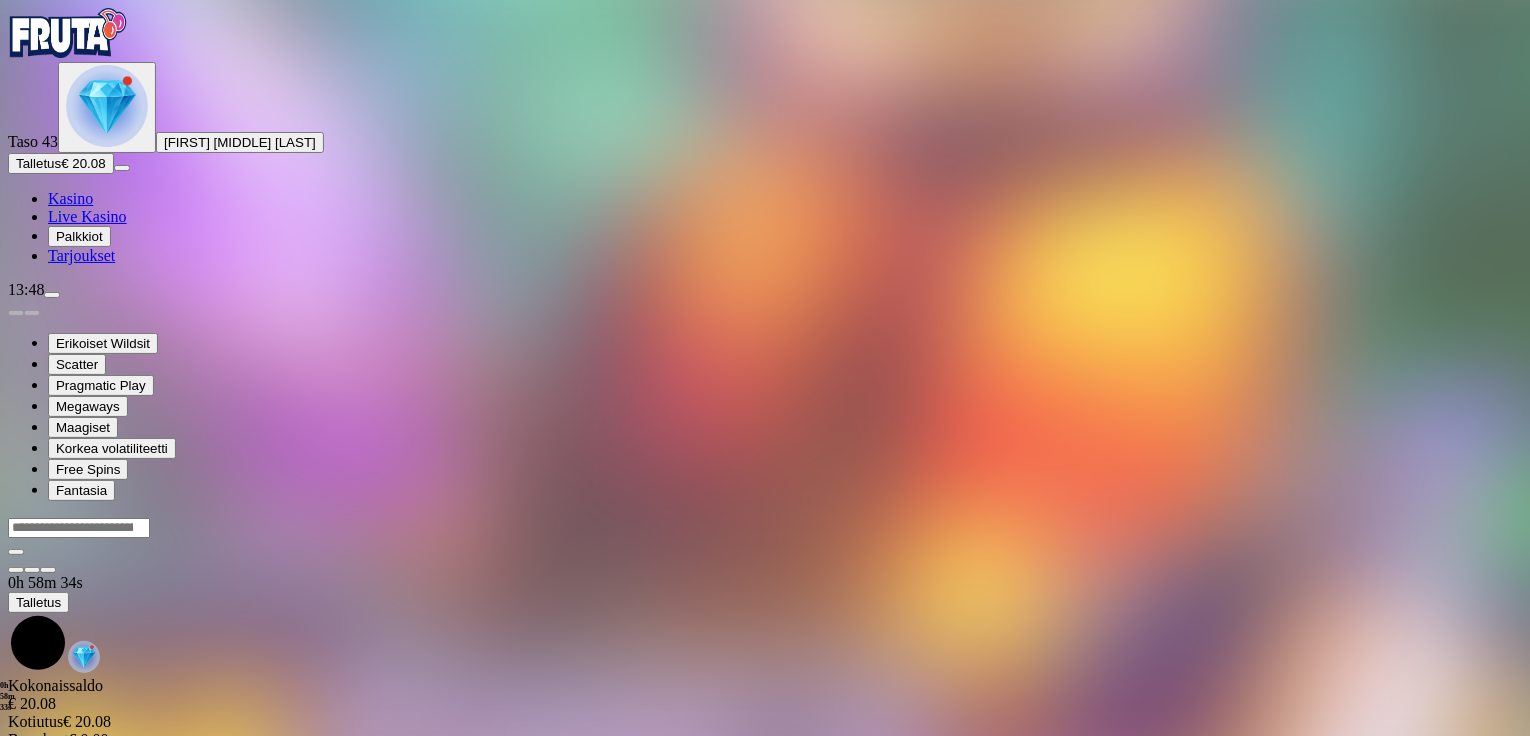 click at bounding box center [765, 538] 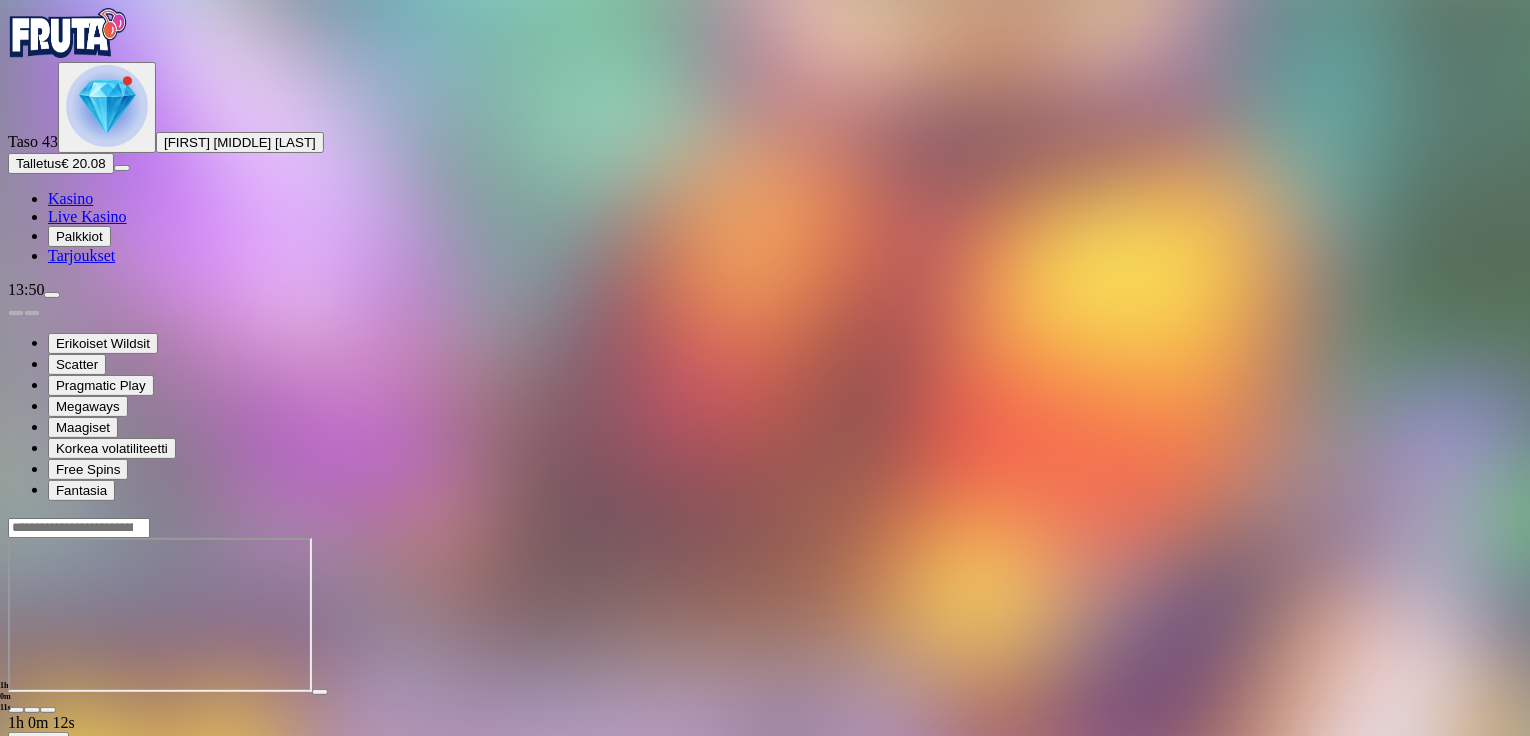 click at bounding box center [16, 710] 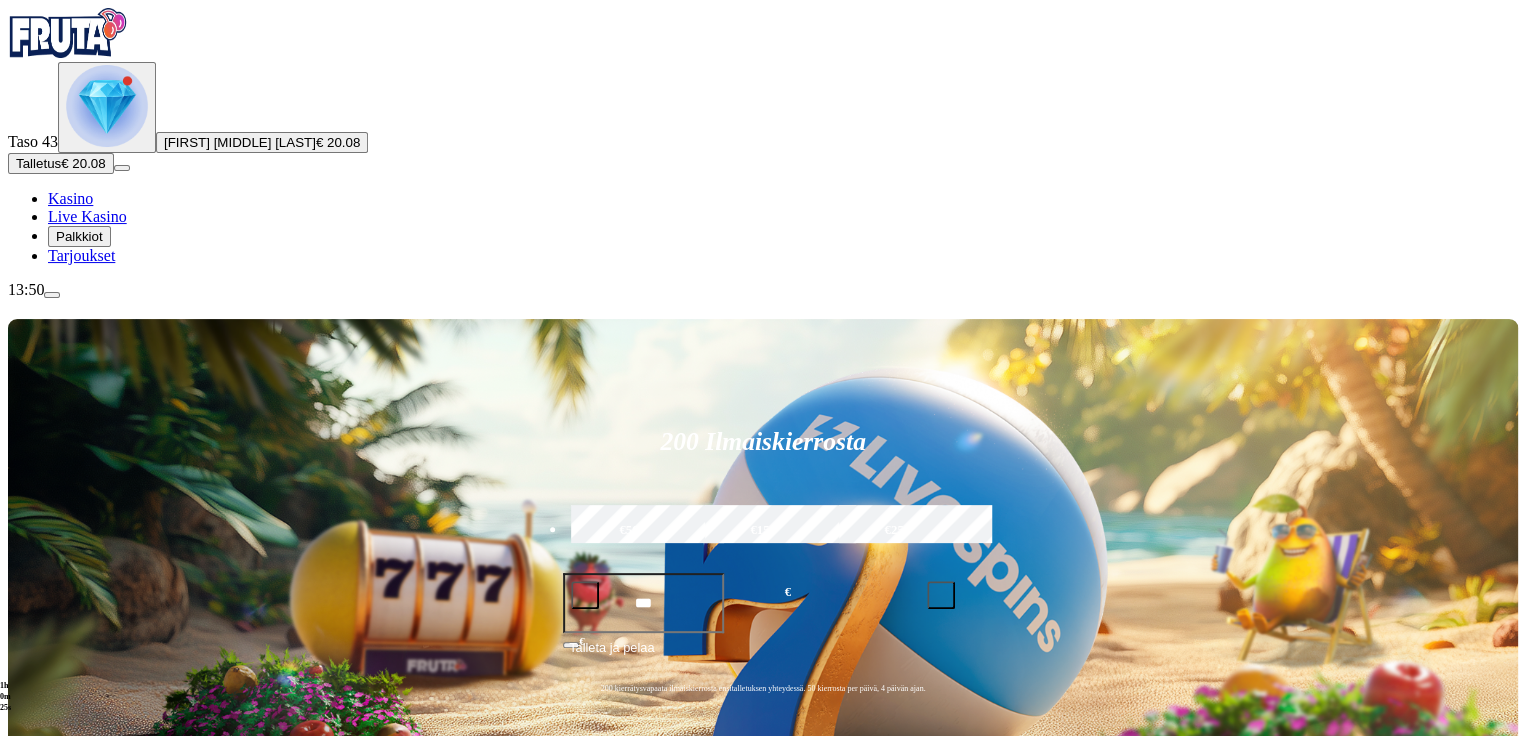 click on "[FIRST] [FIRST] [LAST]" at bounding box center [240, 142] 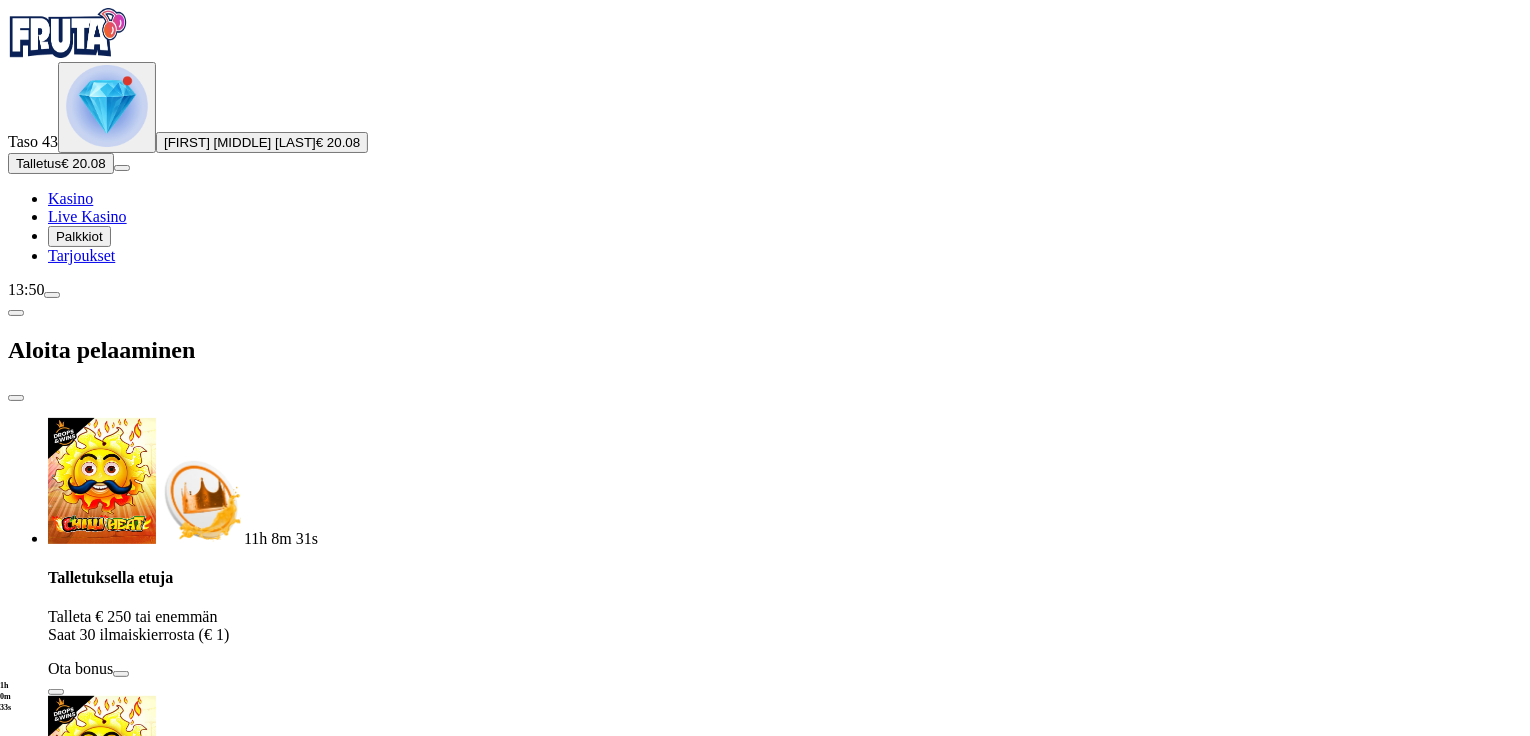 click at bounding box center (52, 295) 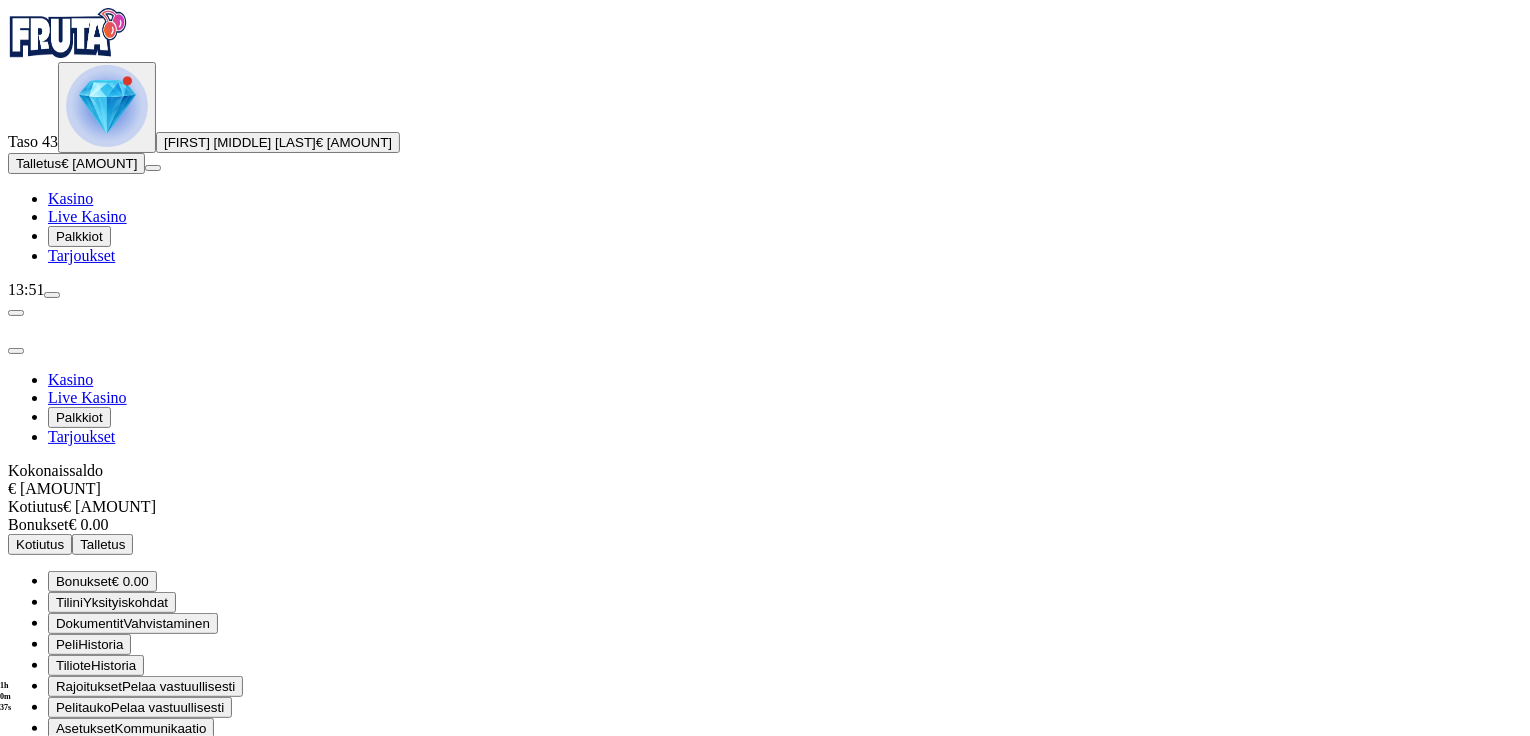 click on "Kotiutus" at bounding box center (40, 544) 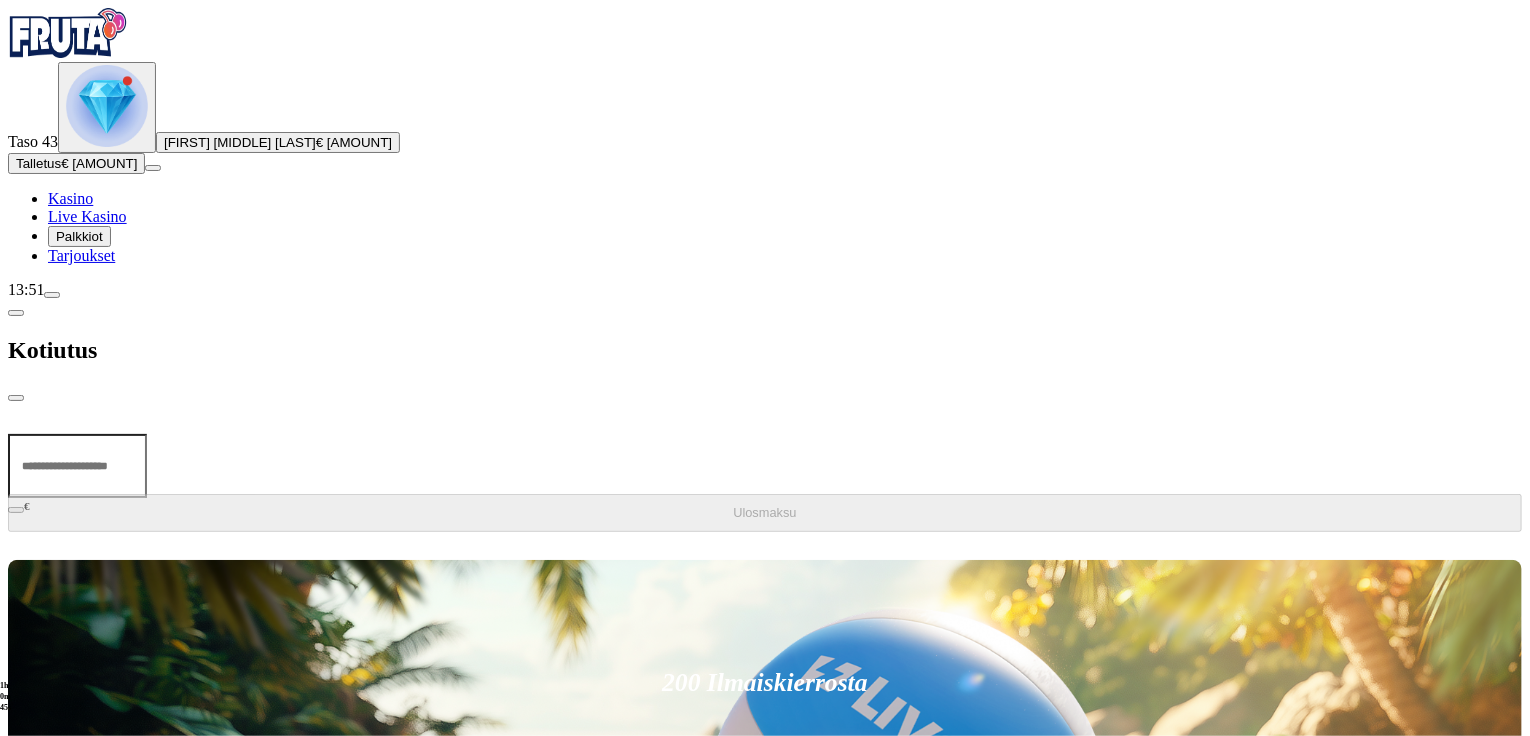 click at bounding box center [77, 466] 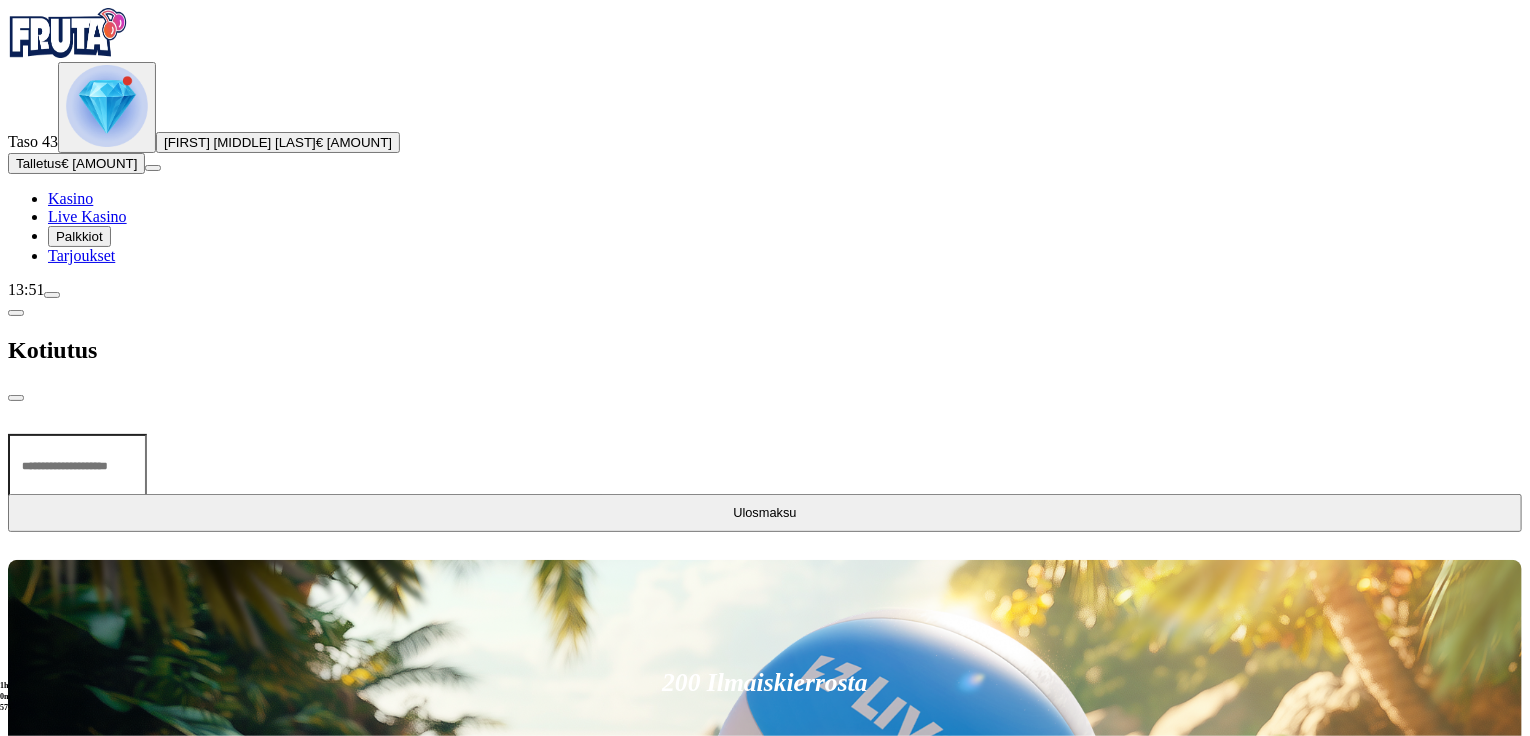 type on "**" 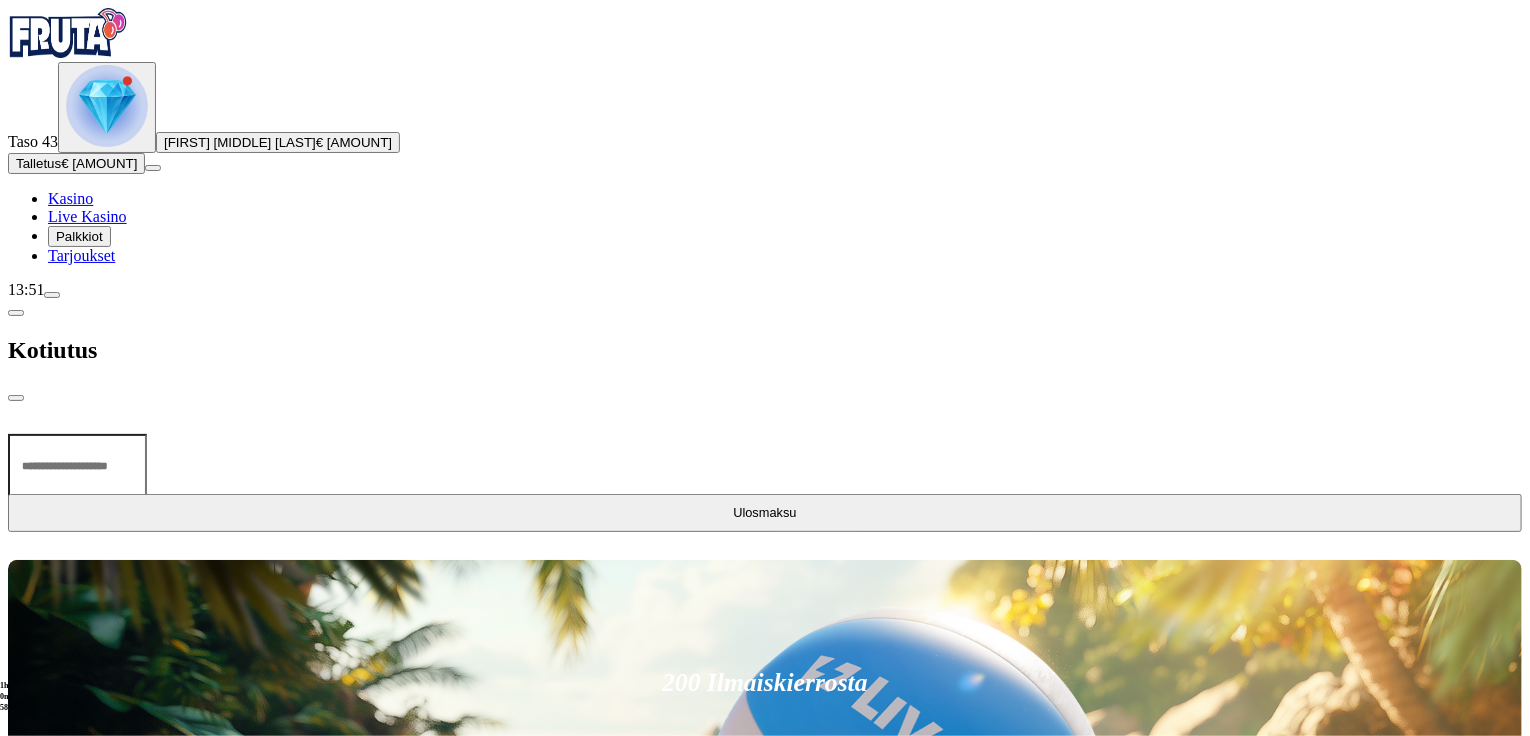 type 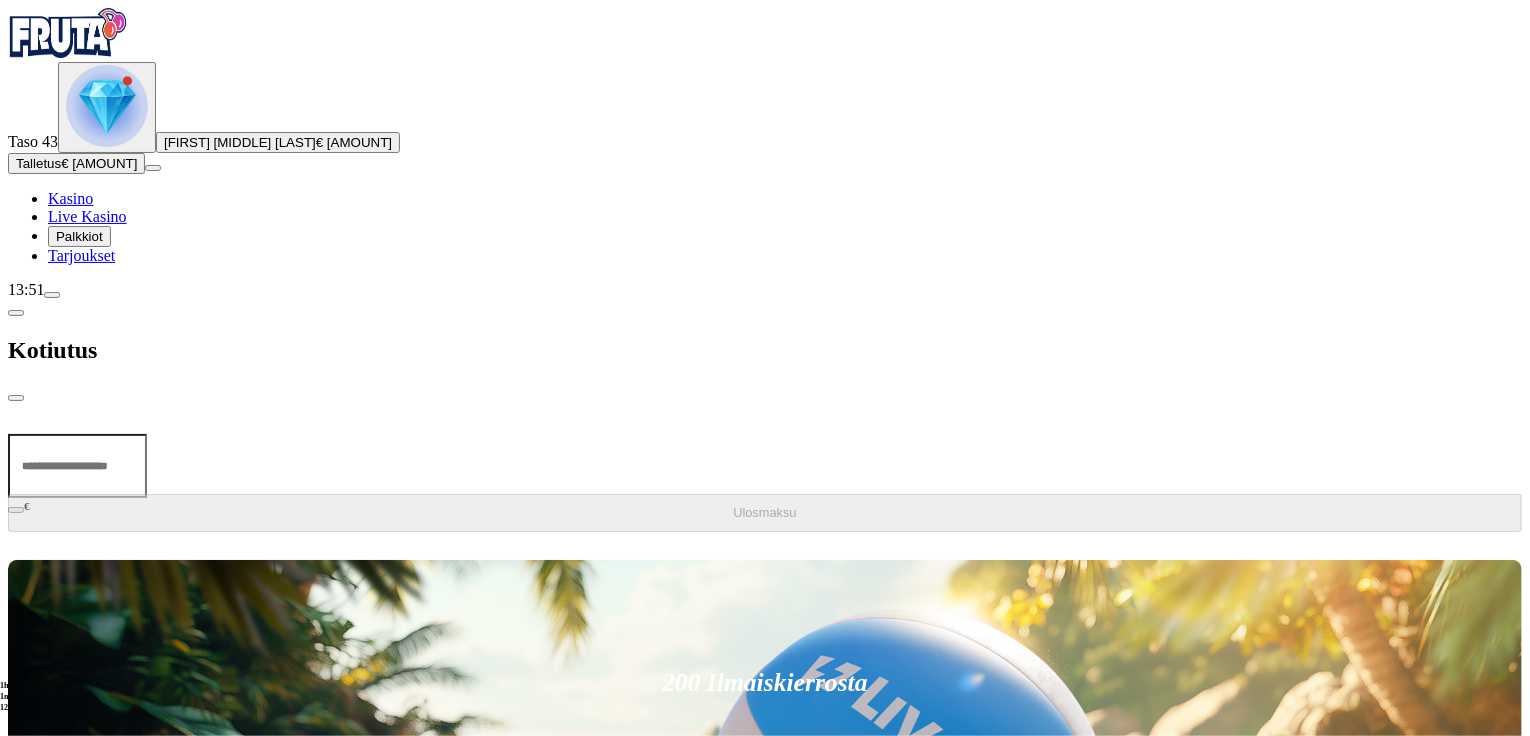 click at bounding box center (16, 398) 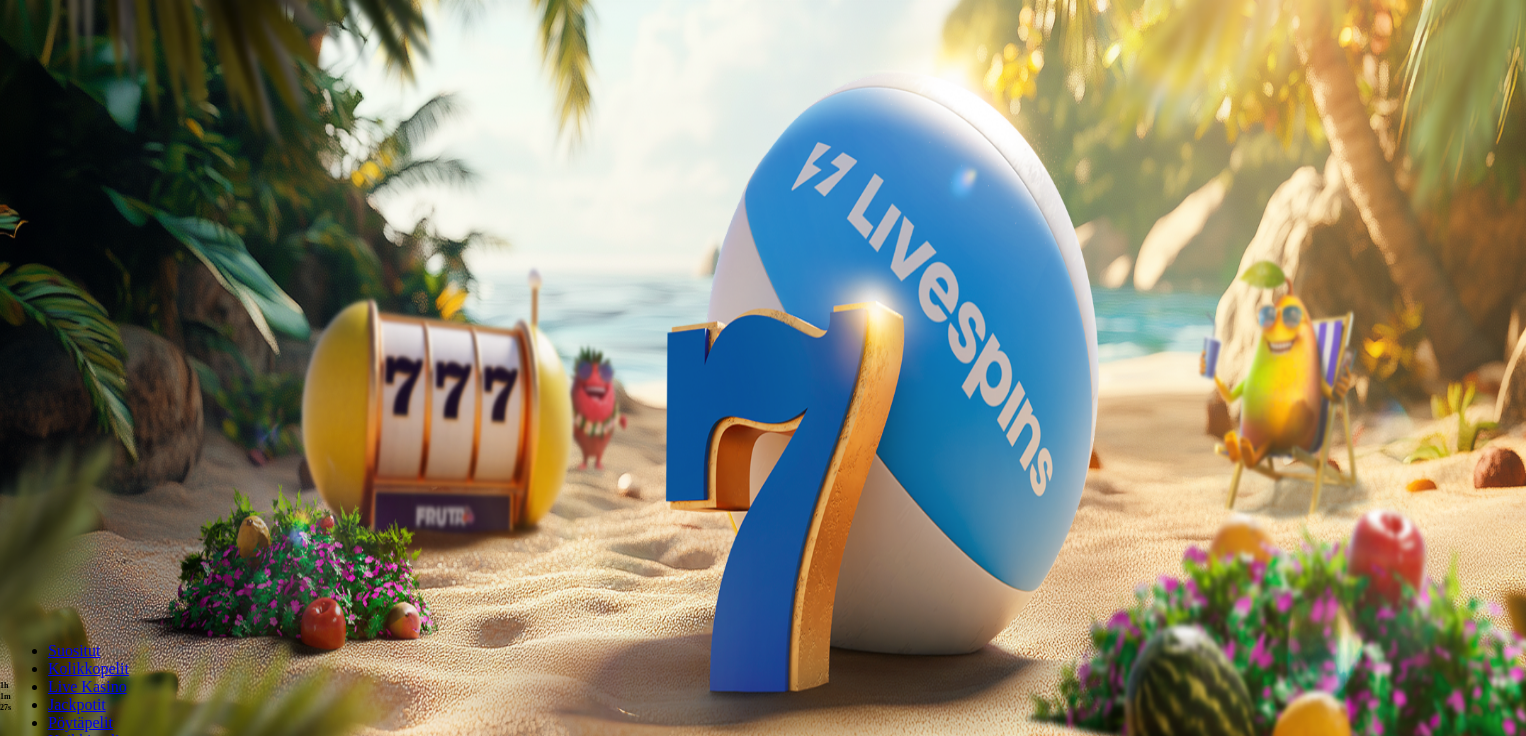 scroll, scrollTop: 175, scrollLeft: 0, axis: vertical 